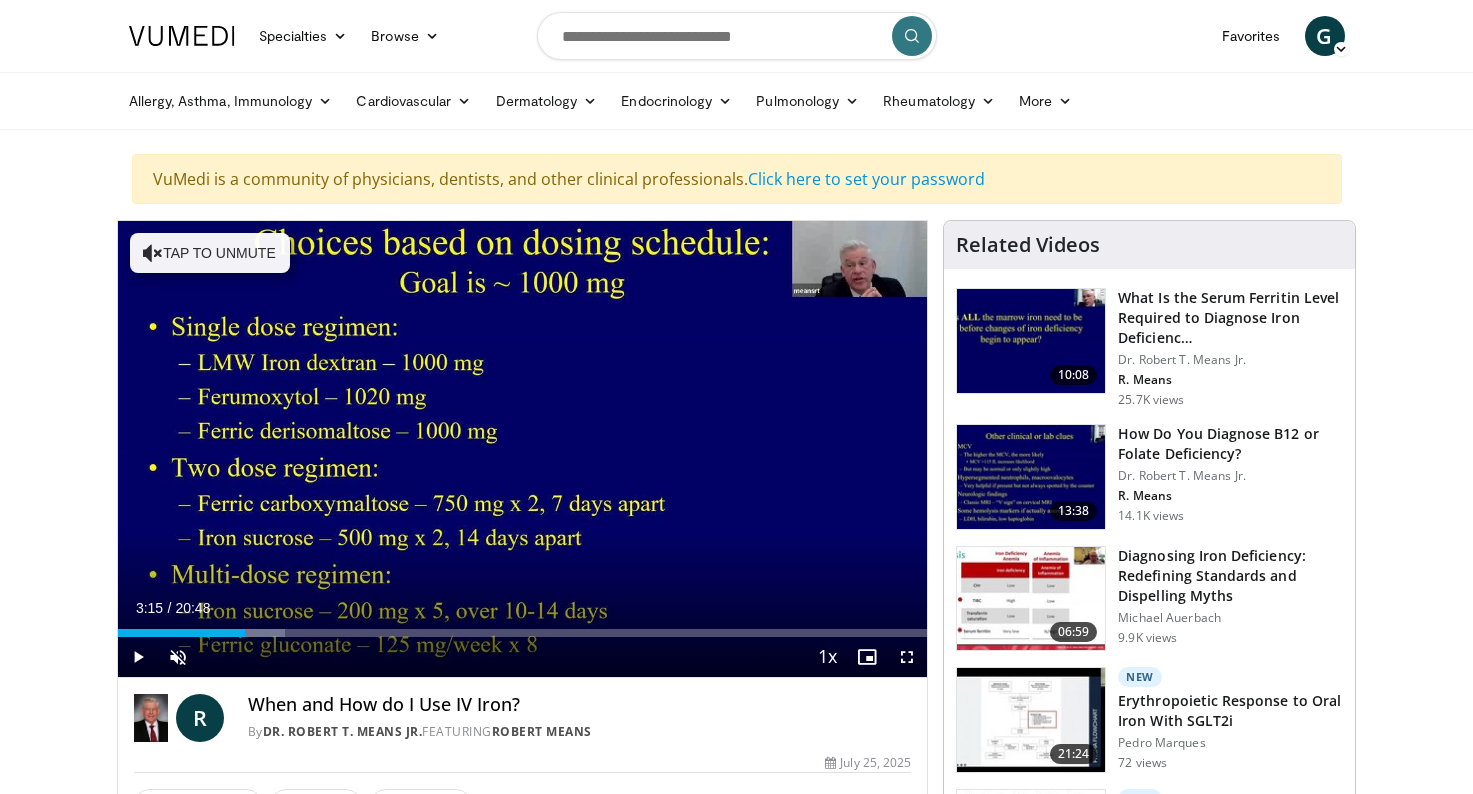 scroll, scrollTop: 0, scrollLeft: 0, axis: both 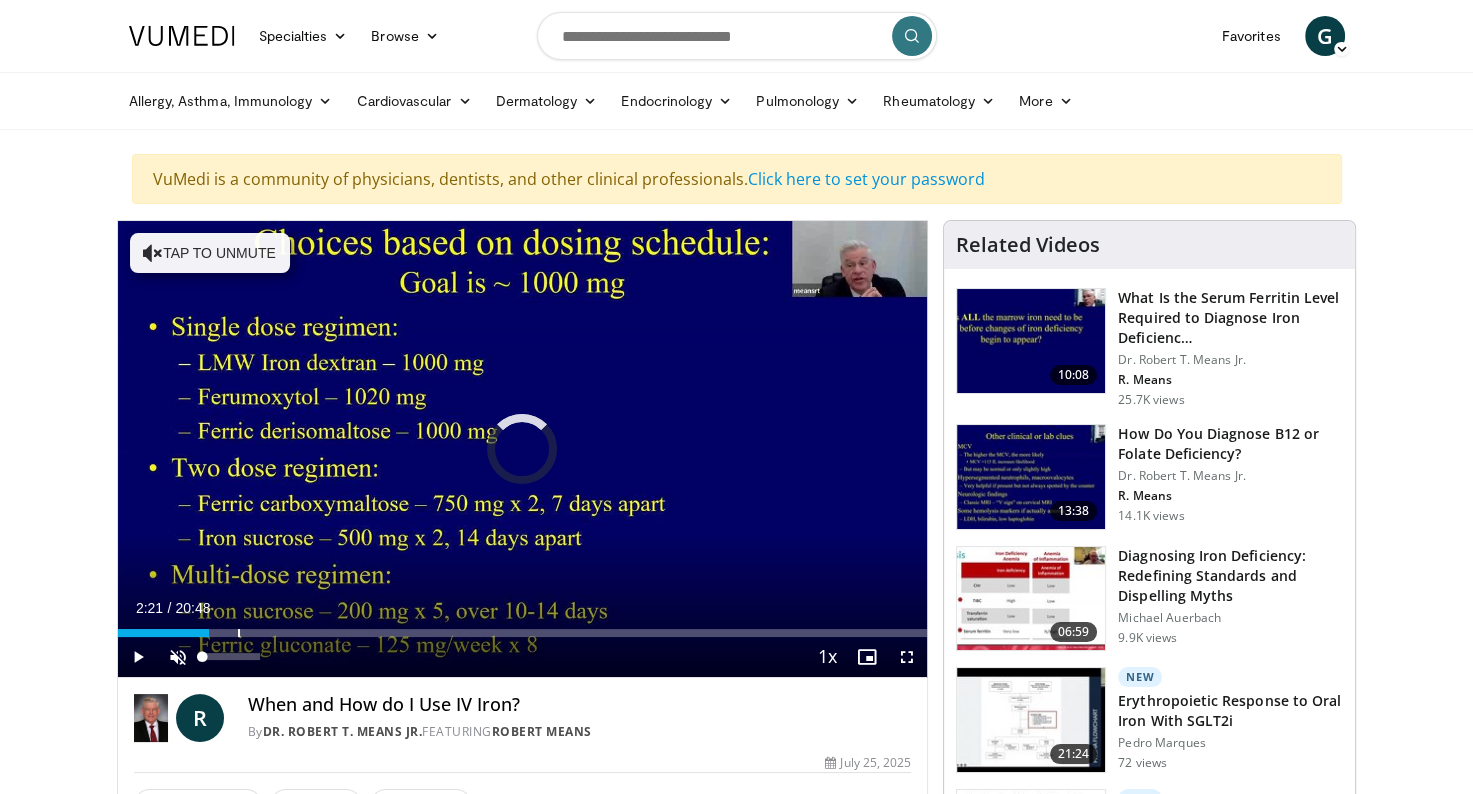 drag, startPoint x: 240, startPoint y: 630, endPoint x: 166, endPoint y: 650, distance: 76.655075 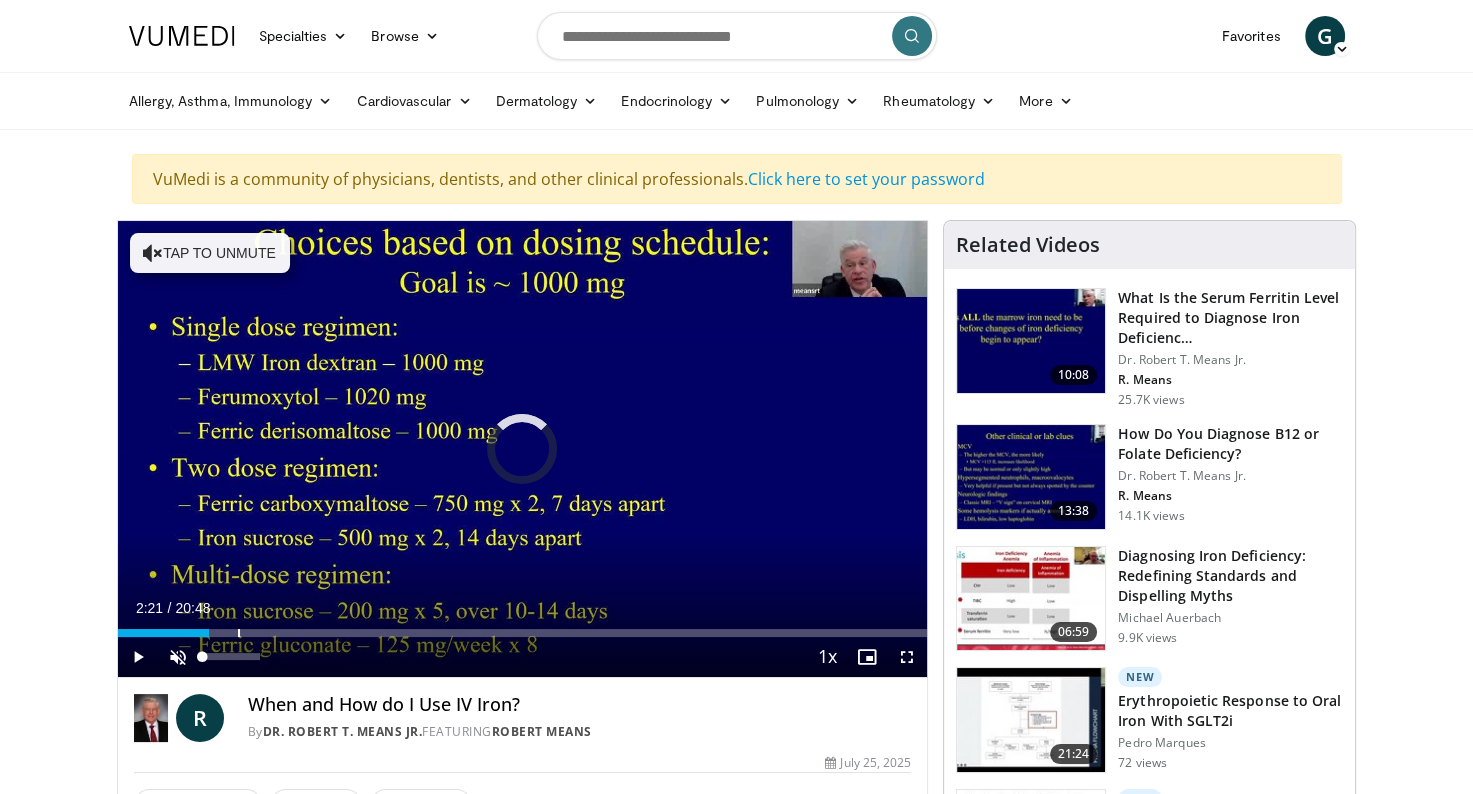 click on "Current Time  2:21 / Duration  20:48 Play Skip Backward Skip Forward Unmute Loaded :  0.00% 02:21 03:04 Stream Type  LIVE Seek to live, currently behind live LIVE   1x Playback Rate 0.5x 0.75x 1x , selected 1.25x 1.5x 1.75x 2x Chapters Chapters Descriptions descriptions off , selected Captions captions settings , opens captions settings dialog captions off , selected Audio Track en (Main) , selected Fullscreen Enable picture-in-picture mode" at bounding box center (523, 657) 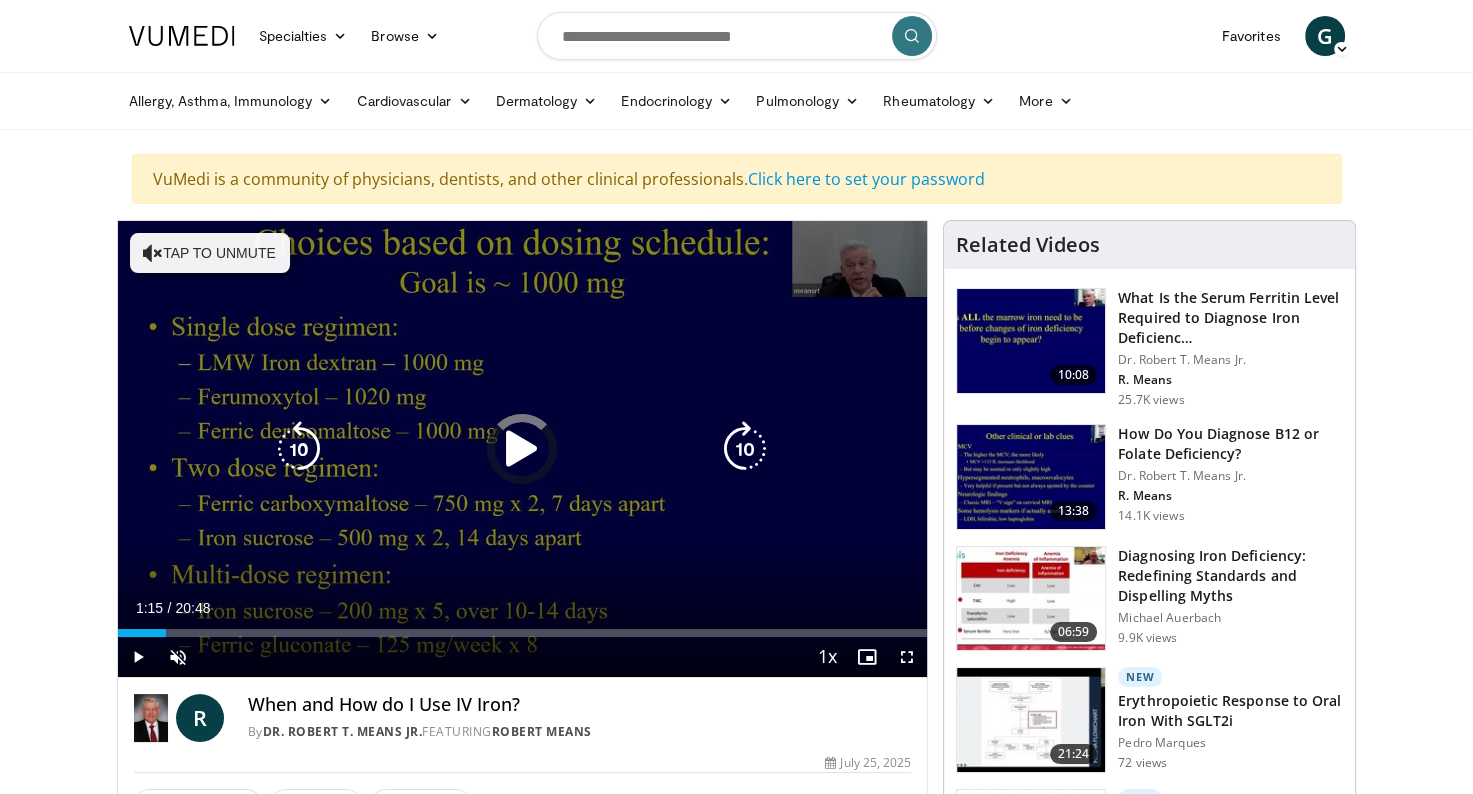 click at bounding box center (522, 449) 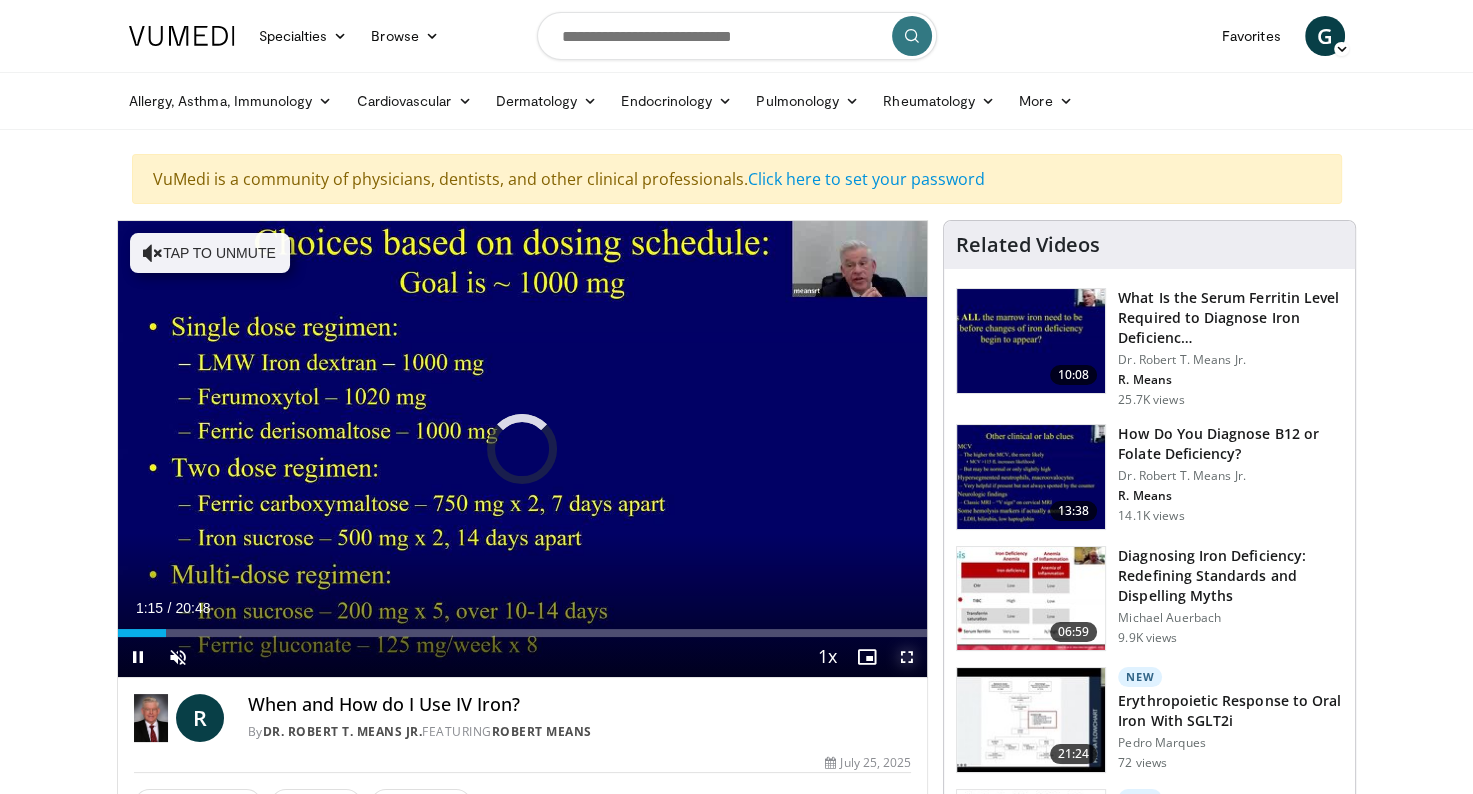 click at bounding box center [907, 657] 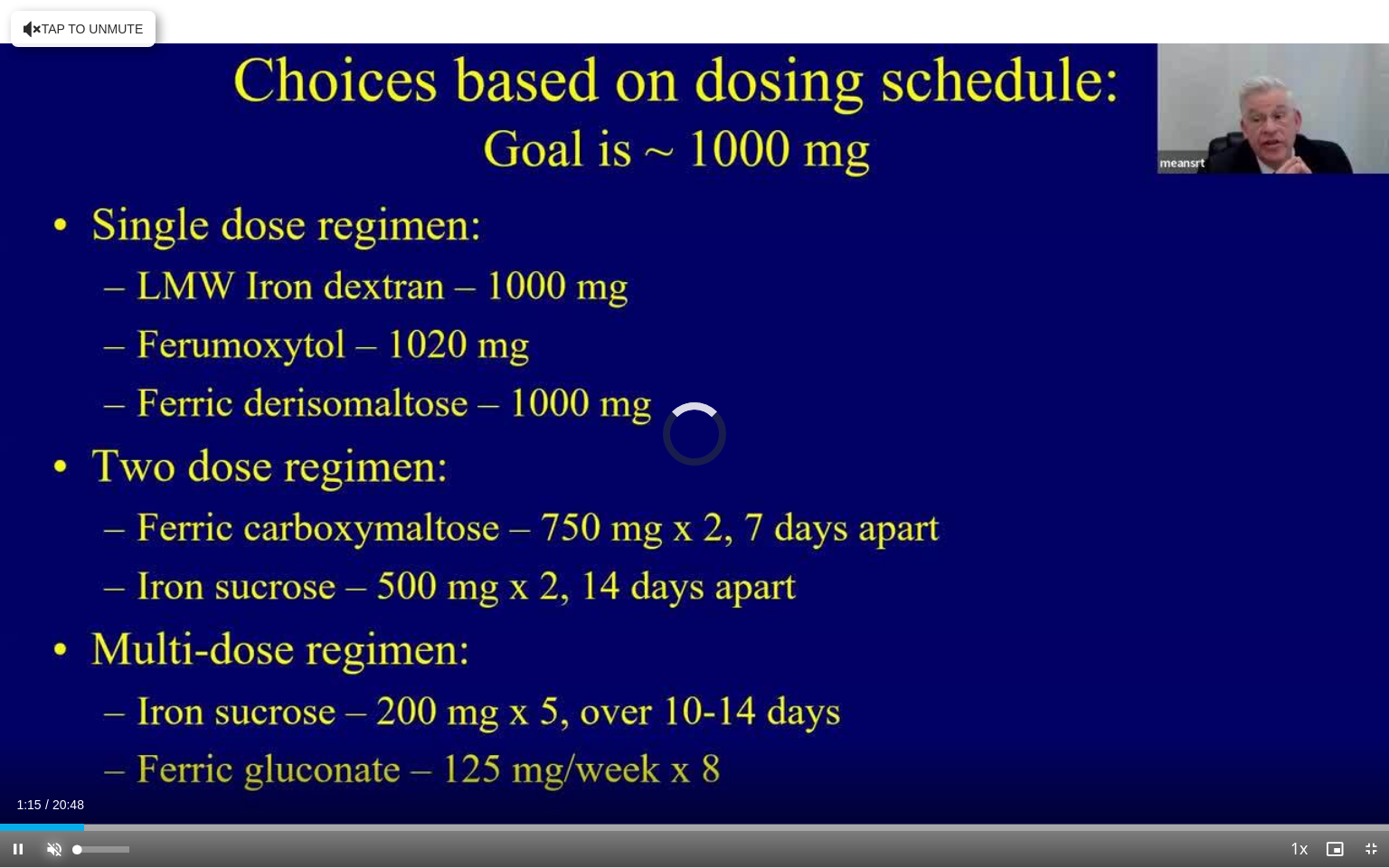 click at bounding box center [54, 849] 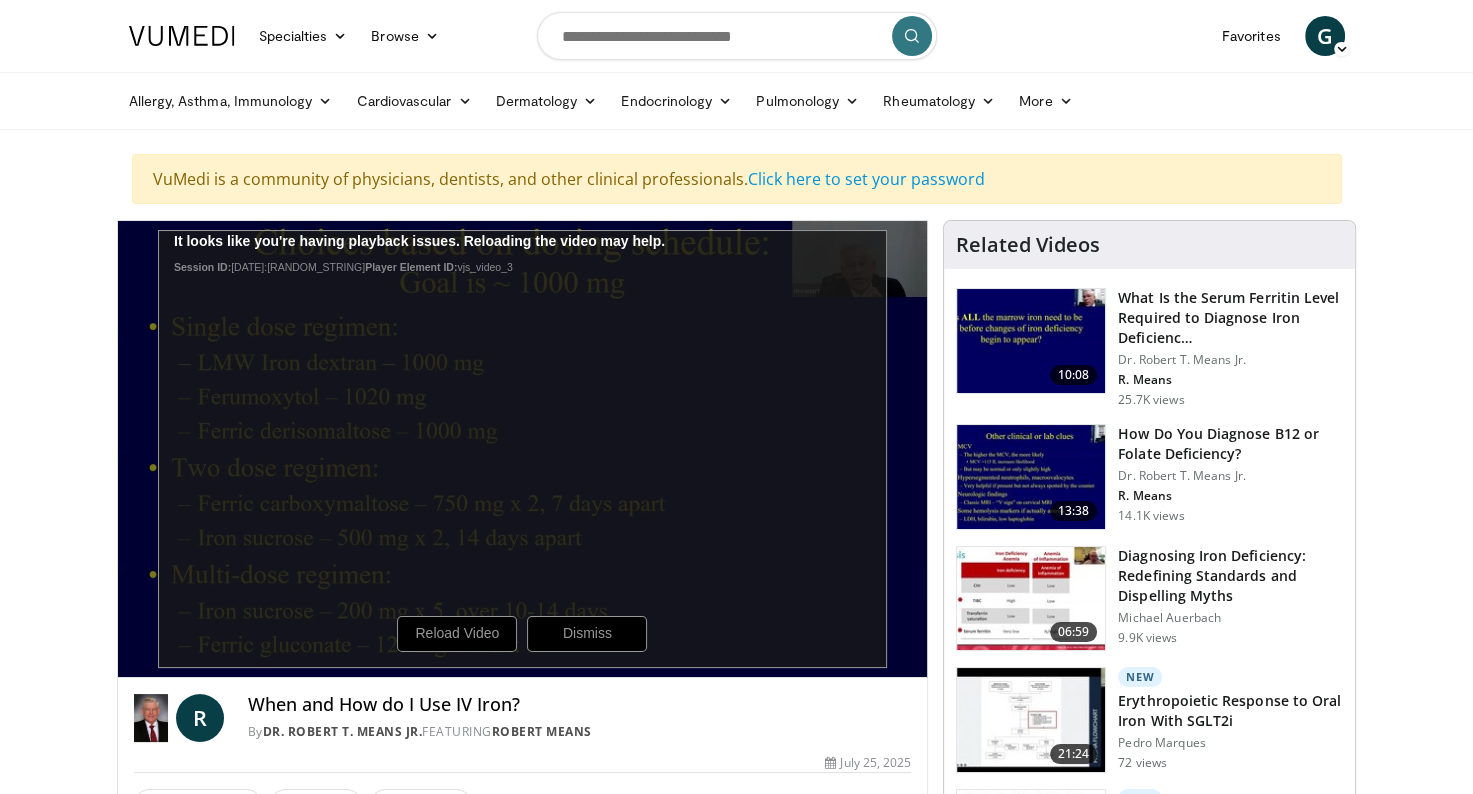 click on "10 seconds
Tap to unmute" at bounding box center (523, 449) 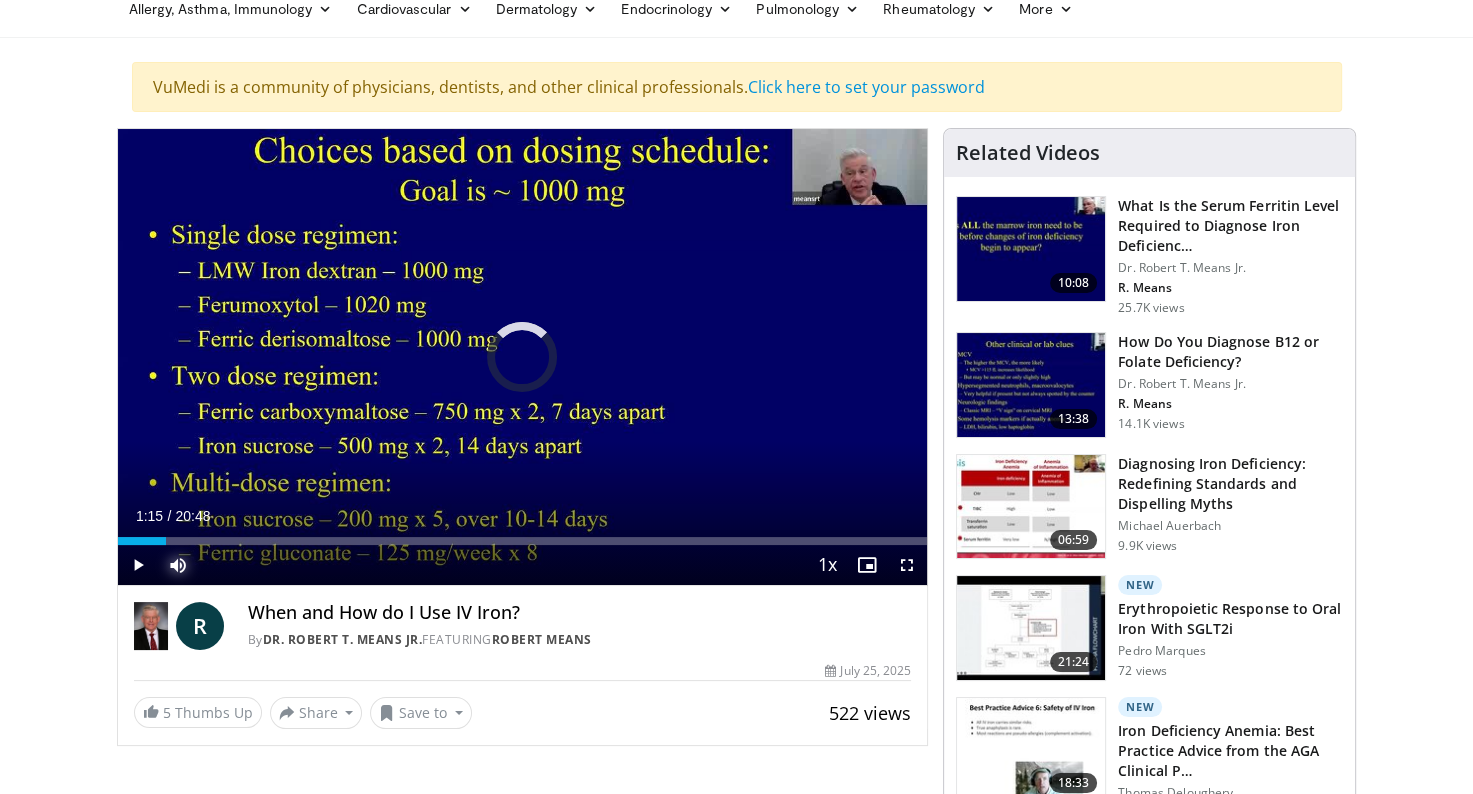 scroll, scrollTop: 200, scrollLeft: 0, axis: vertical 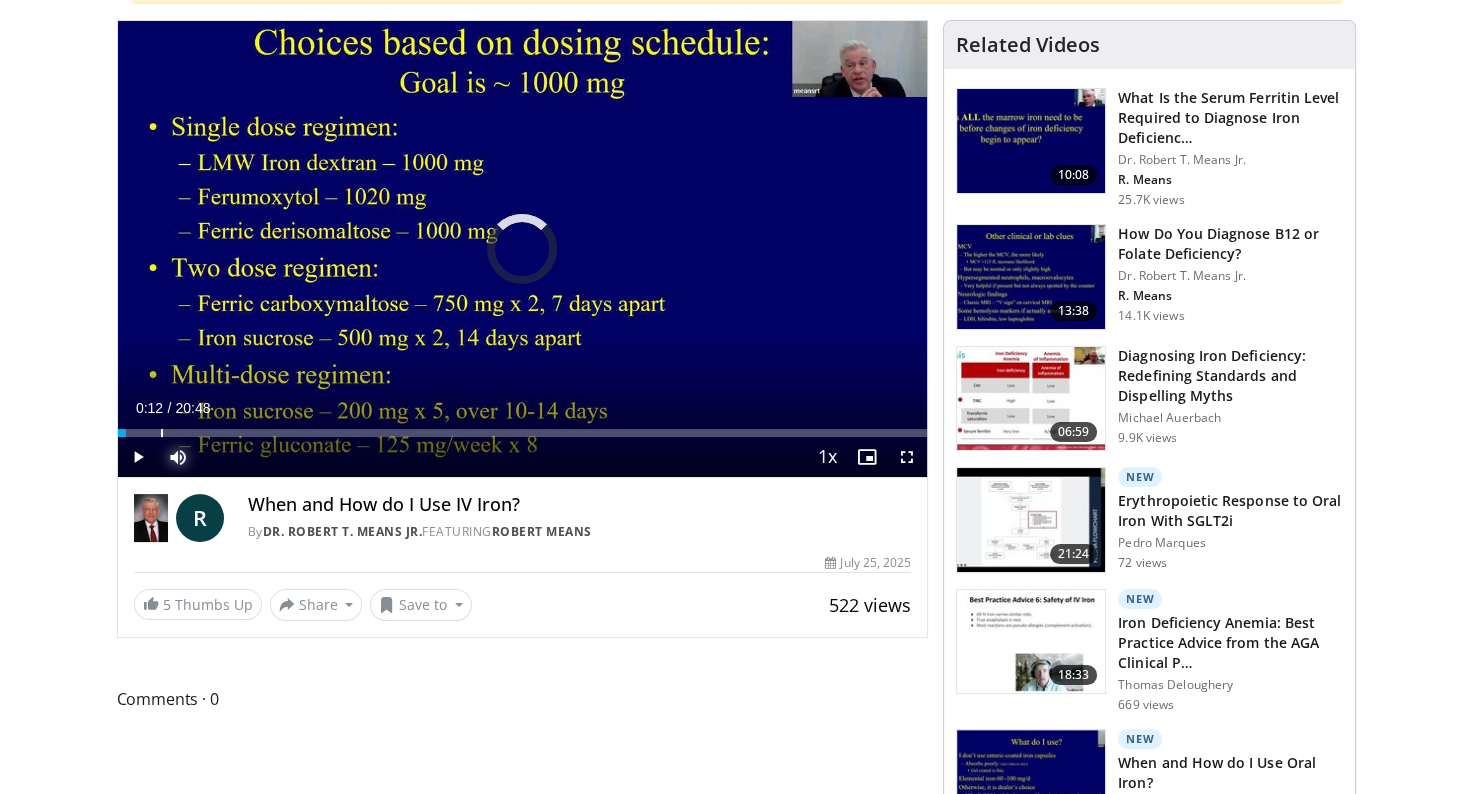 drag, startPoint x: 160, startPoint y: 434, endPoint x: 109, endPoint y: 441, distance: 51.47815 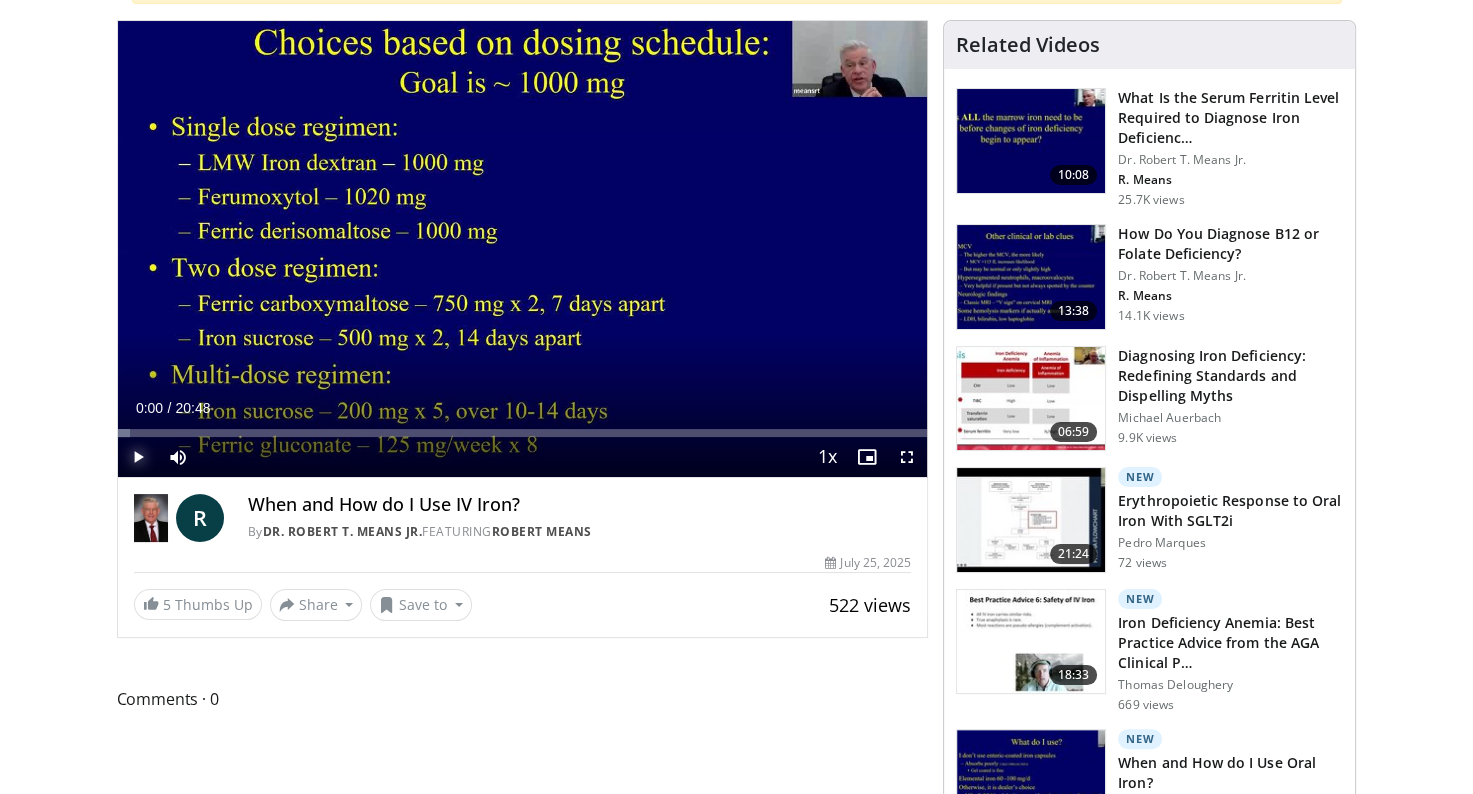 click at bounding box center (138, 457) 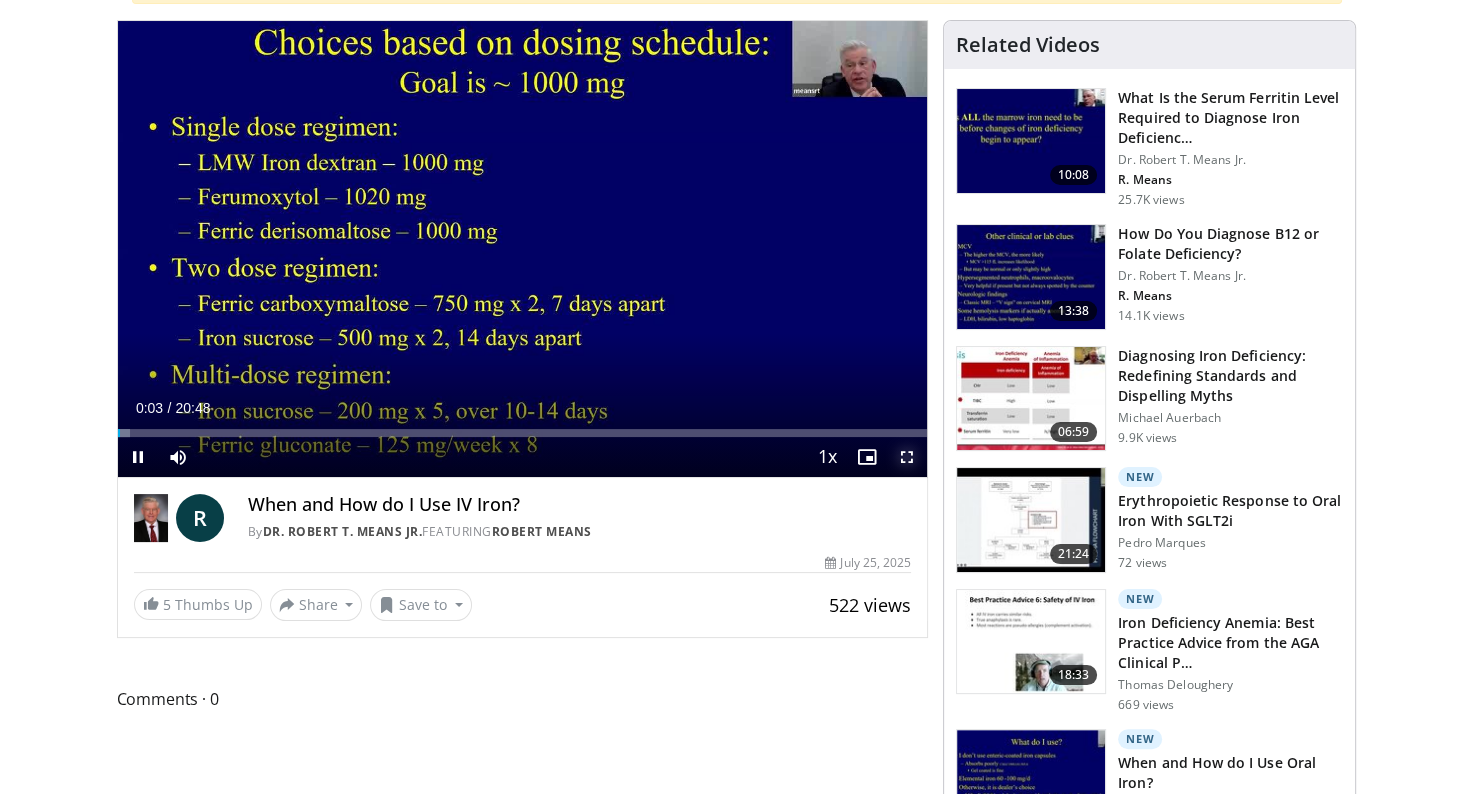 click at bounding box center (907, 457) 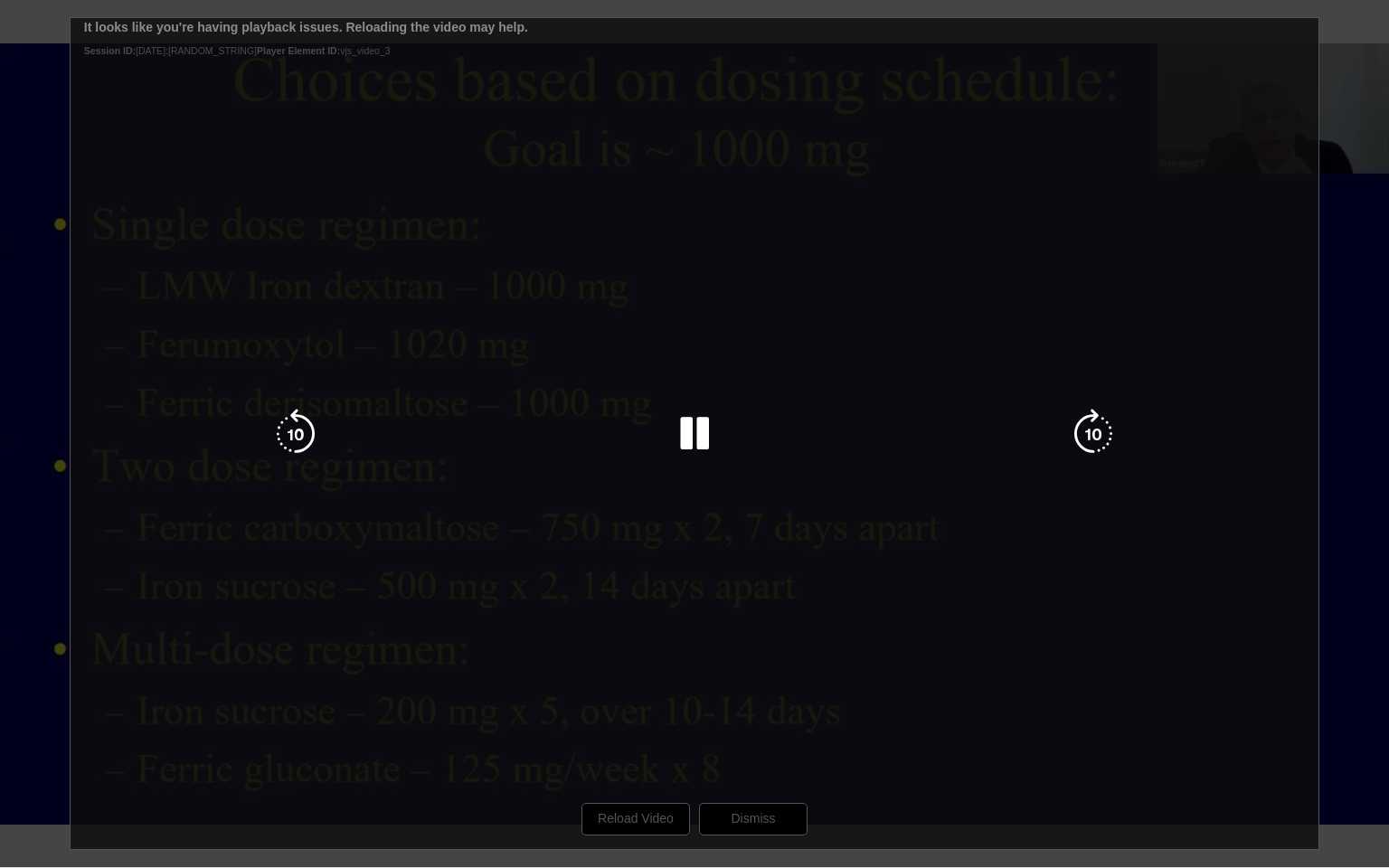 click at bounding box center (694, 434) 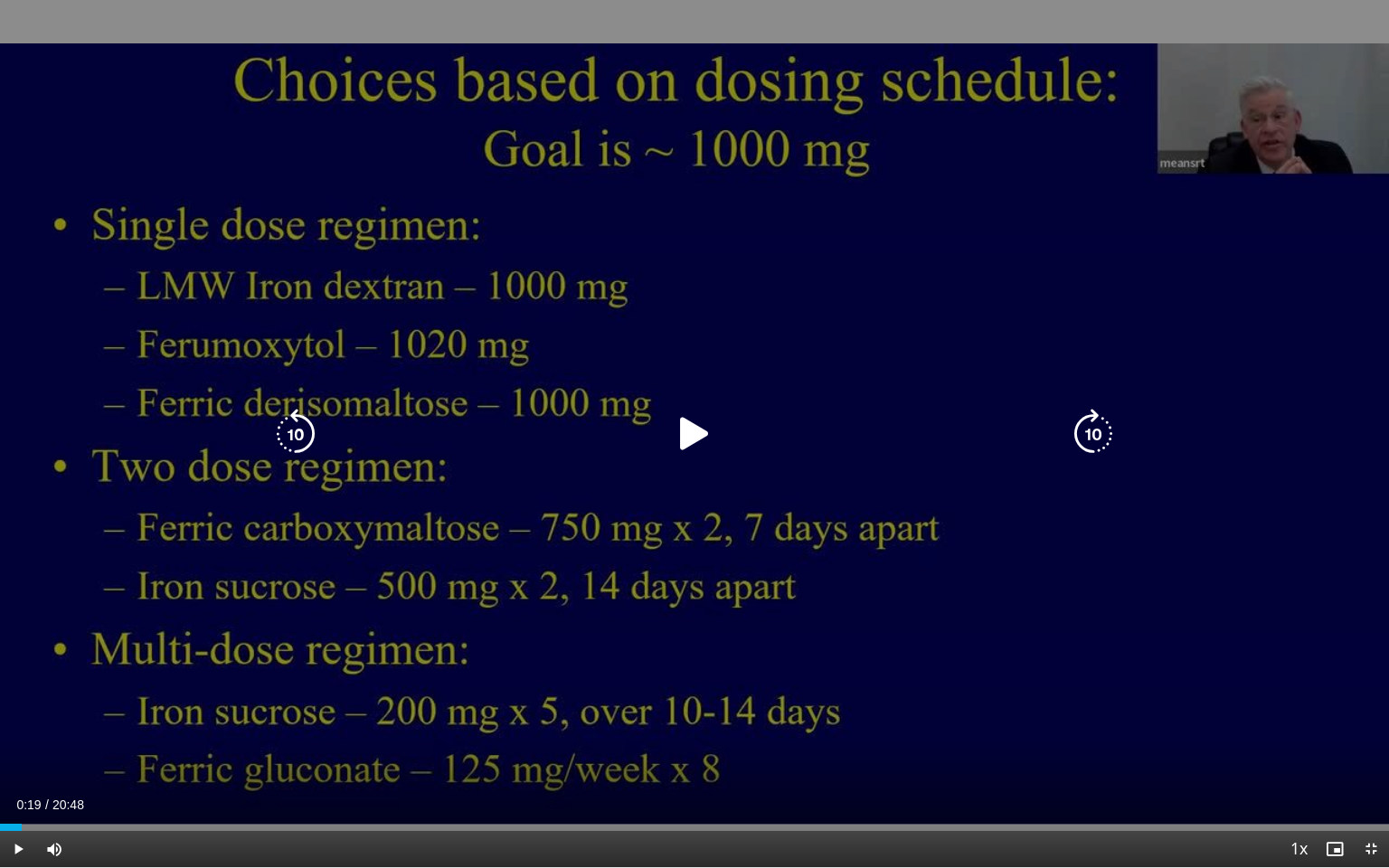 click at bounding box center (694, 434) 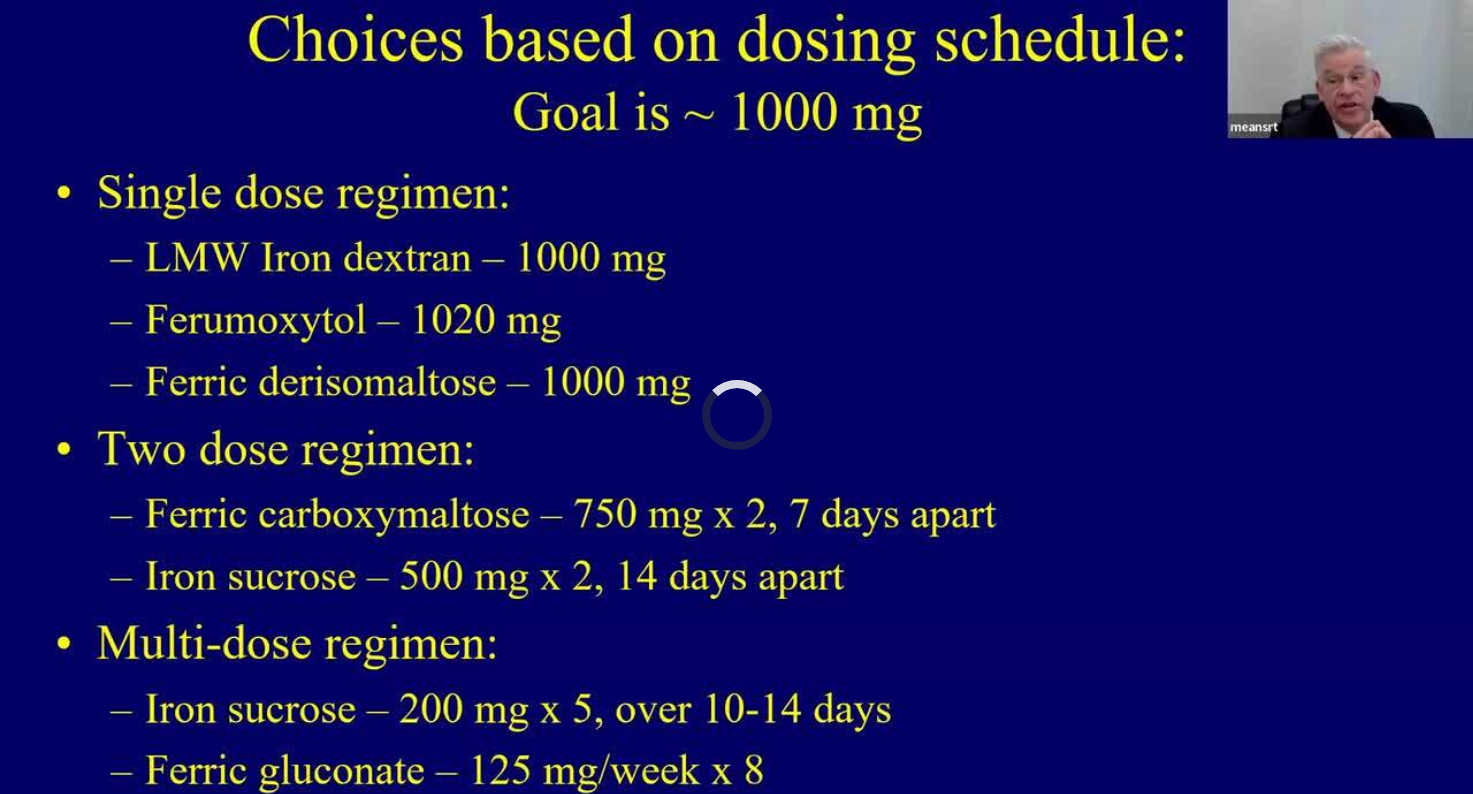 scroll, scrollTop: 200, scrollLeft: 0, axis: vertical 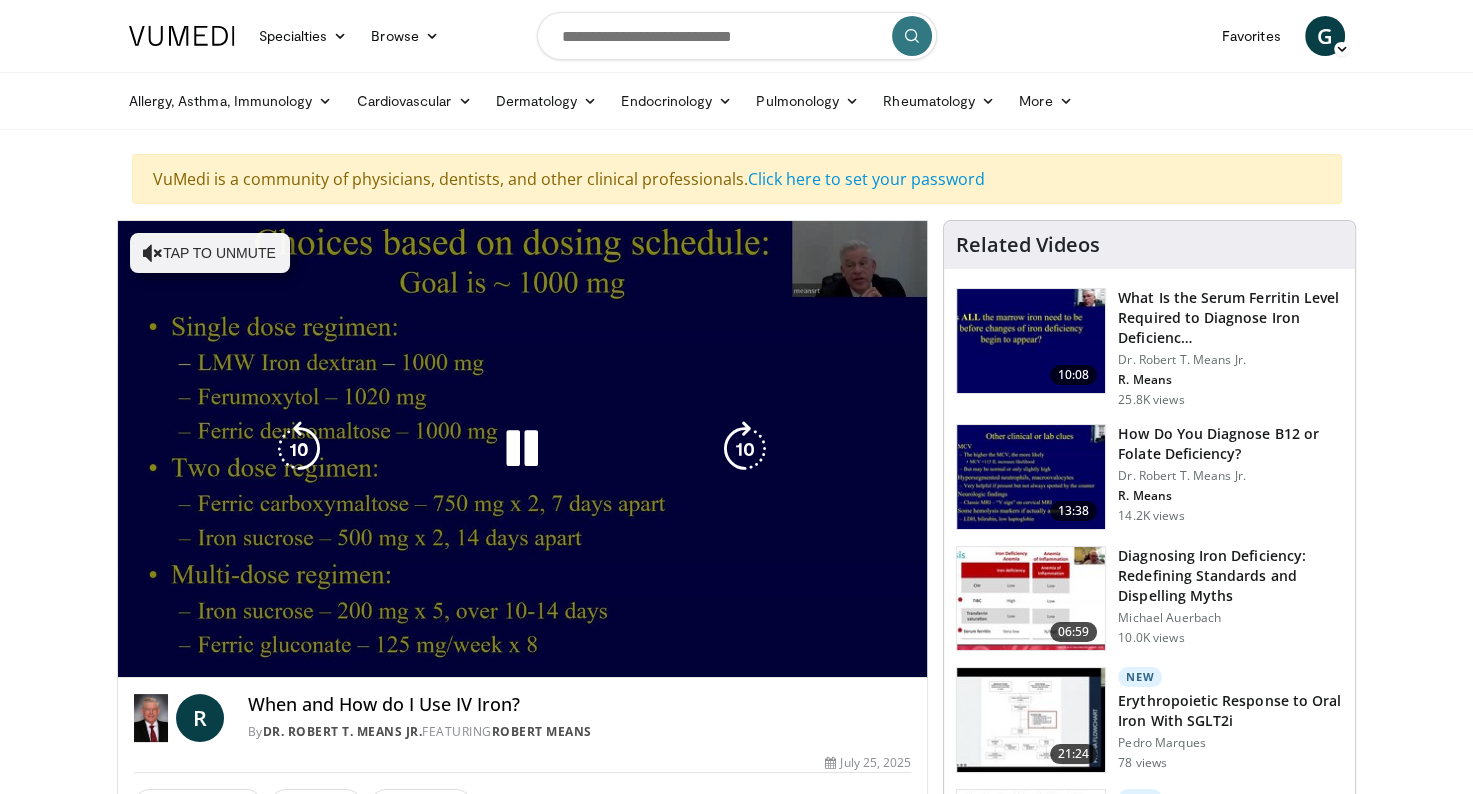 click on "10 seconds
Tap to unmute" at bounding box center [523, 449] 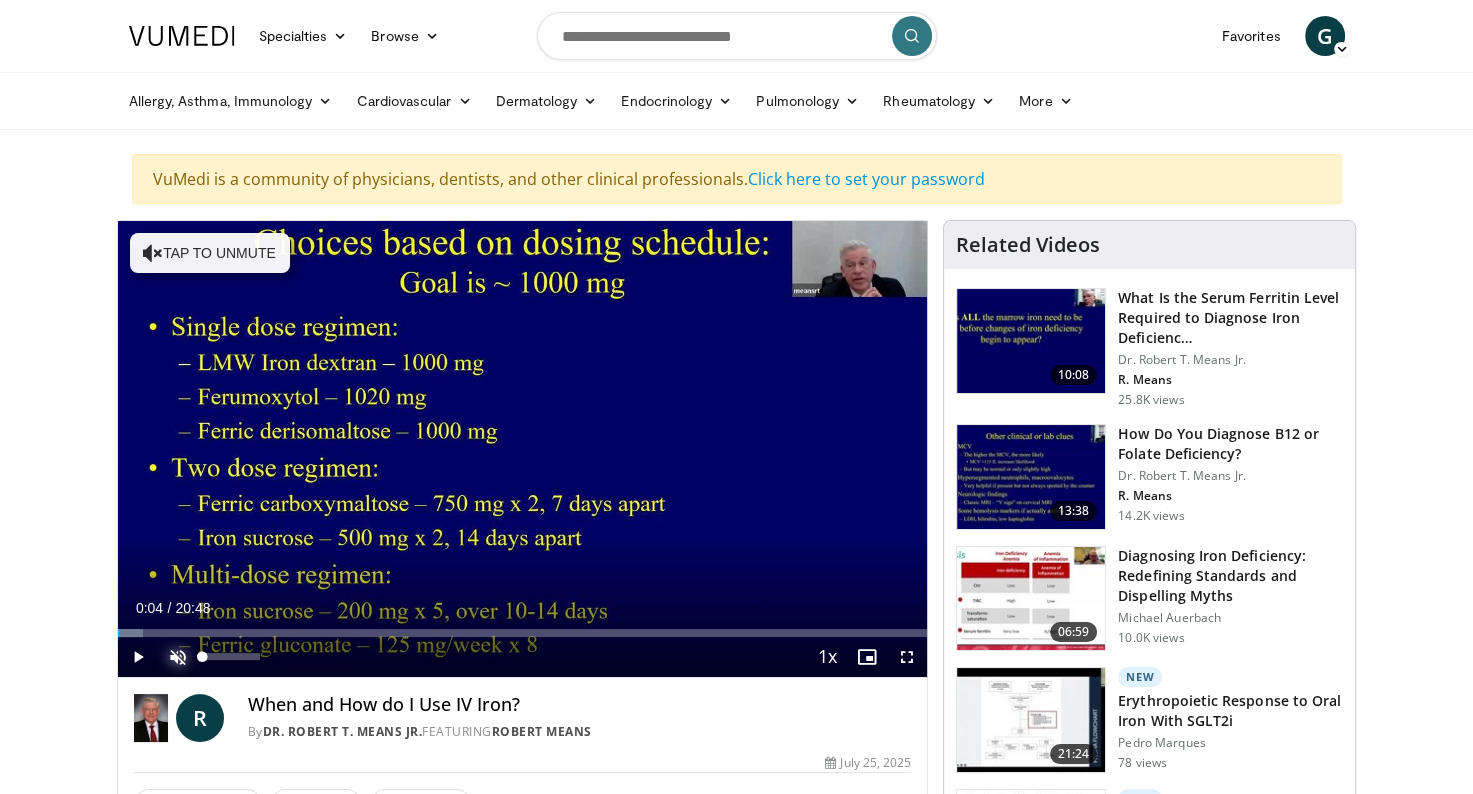 click at bounding box center (178, 657) 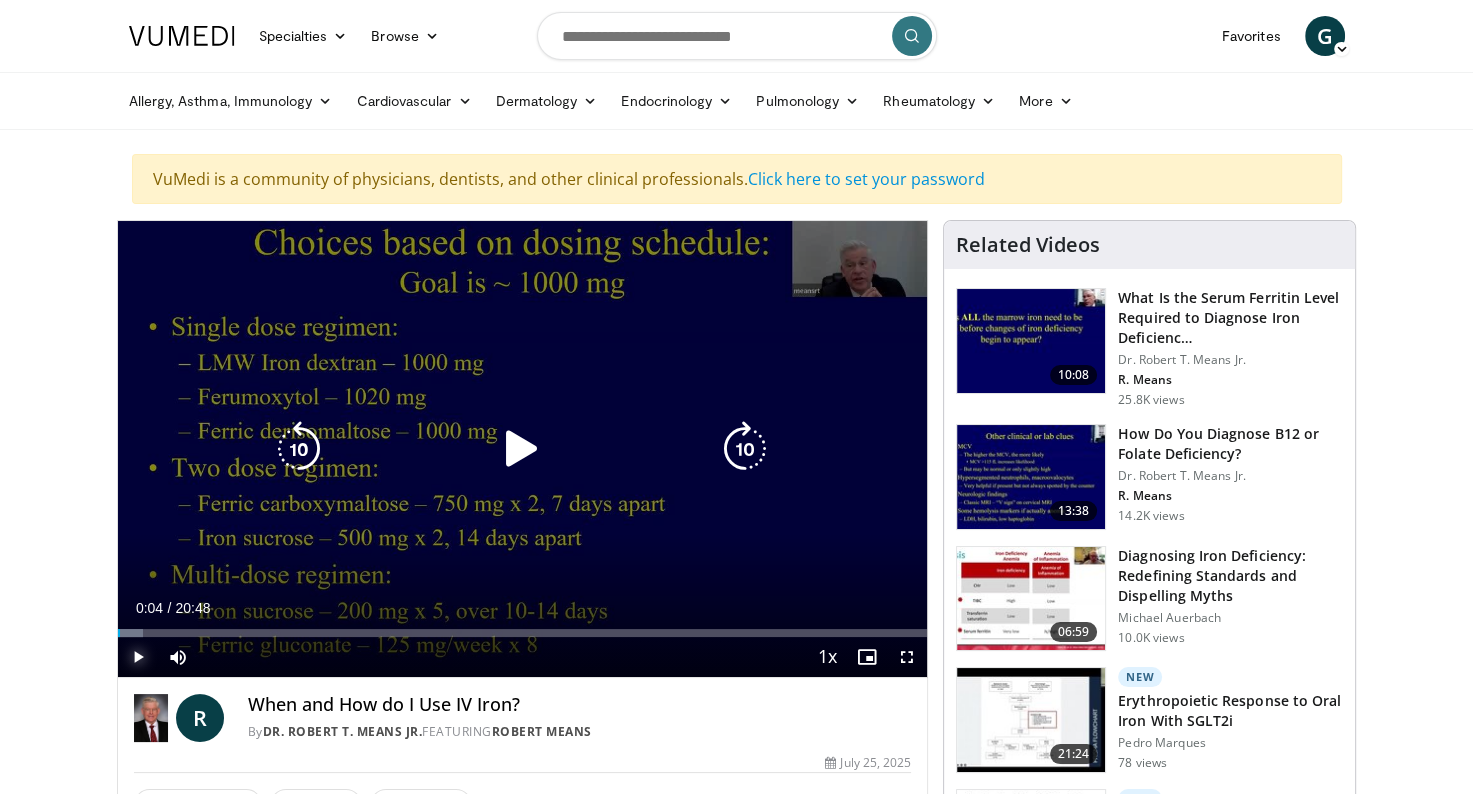 drag, startPoint x: 136, startPoint y: 655, endPoint x: 149, endPoint y: 653, distance: 13.152946 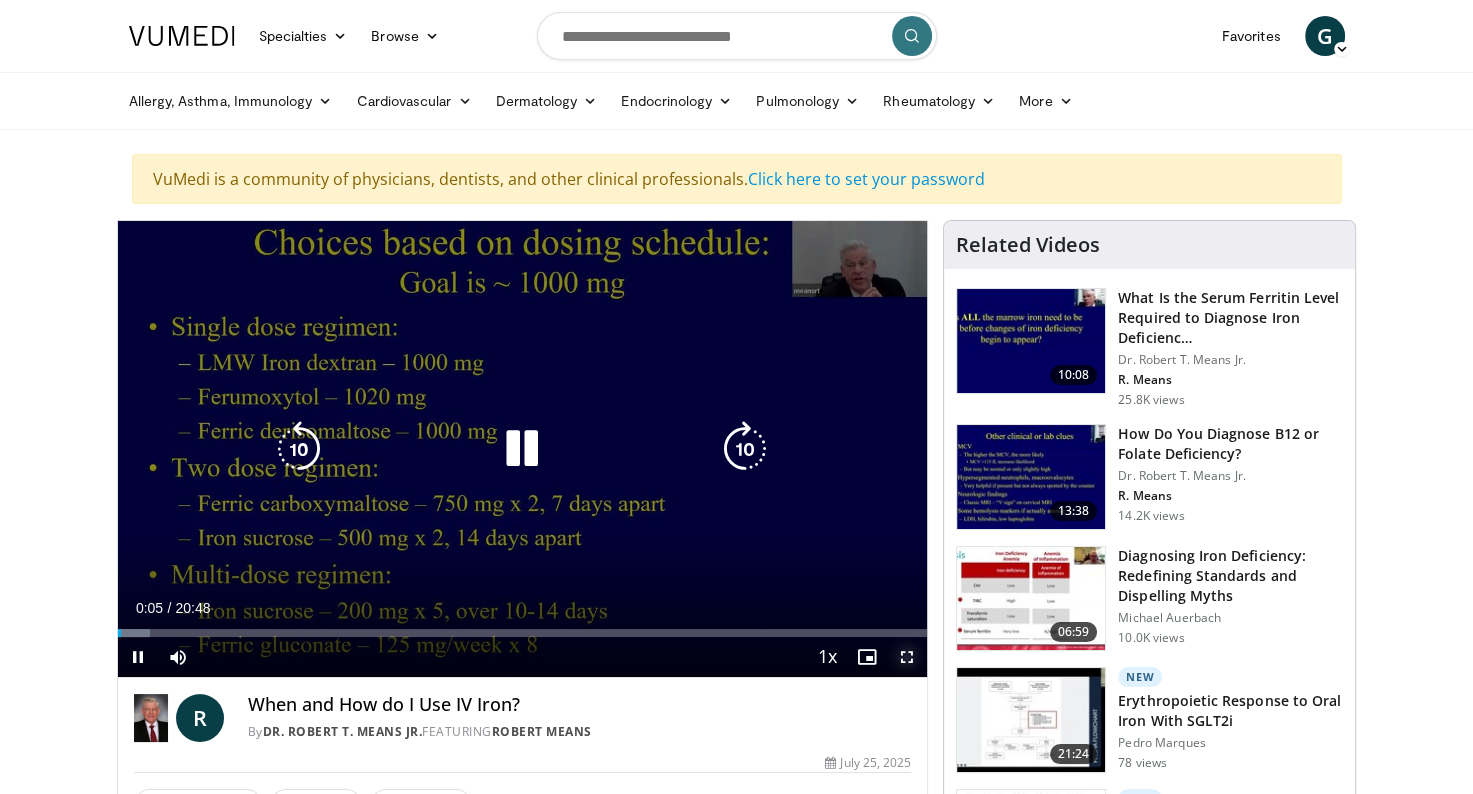 drag, startPoint x: 908, startPoint y: 662, endPoint x: 916, endPoint y: 772, distance: 110.29053 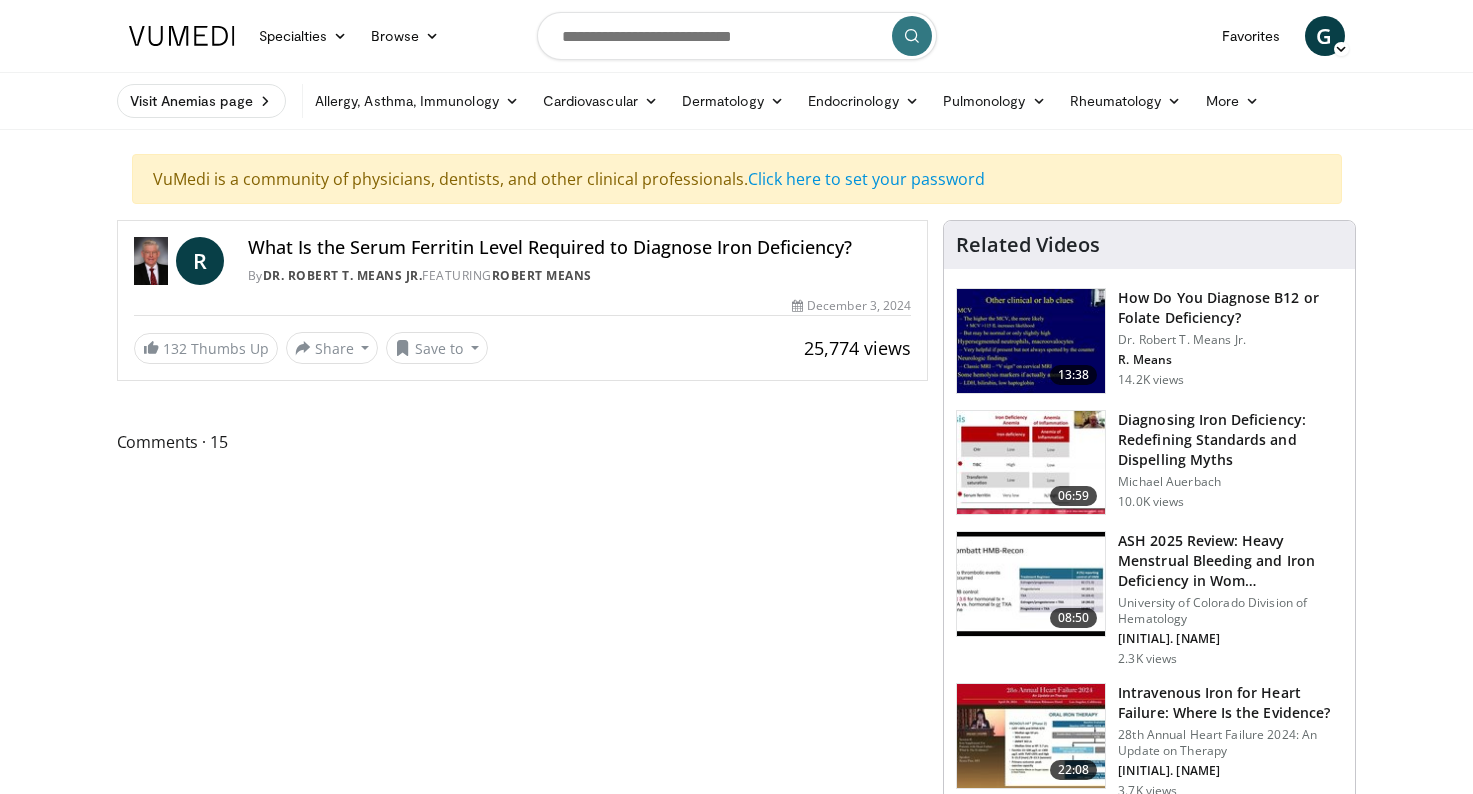 scroll, scrollTop: 0, scrollLeft: 0, axis: both 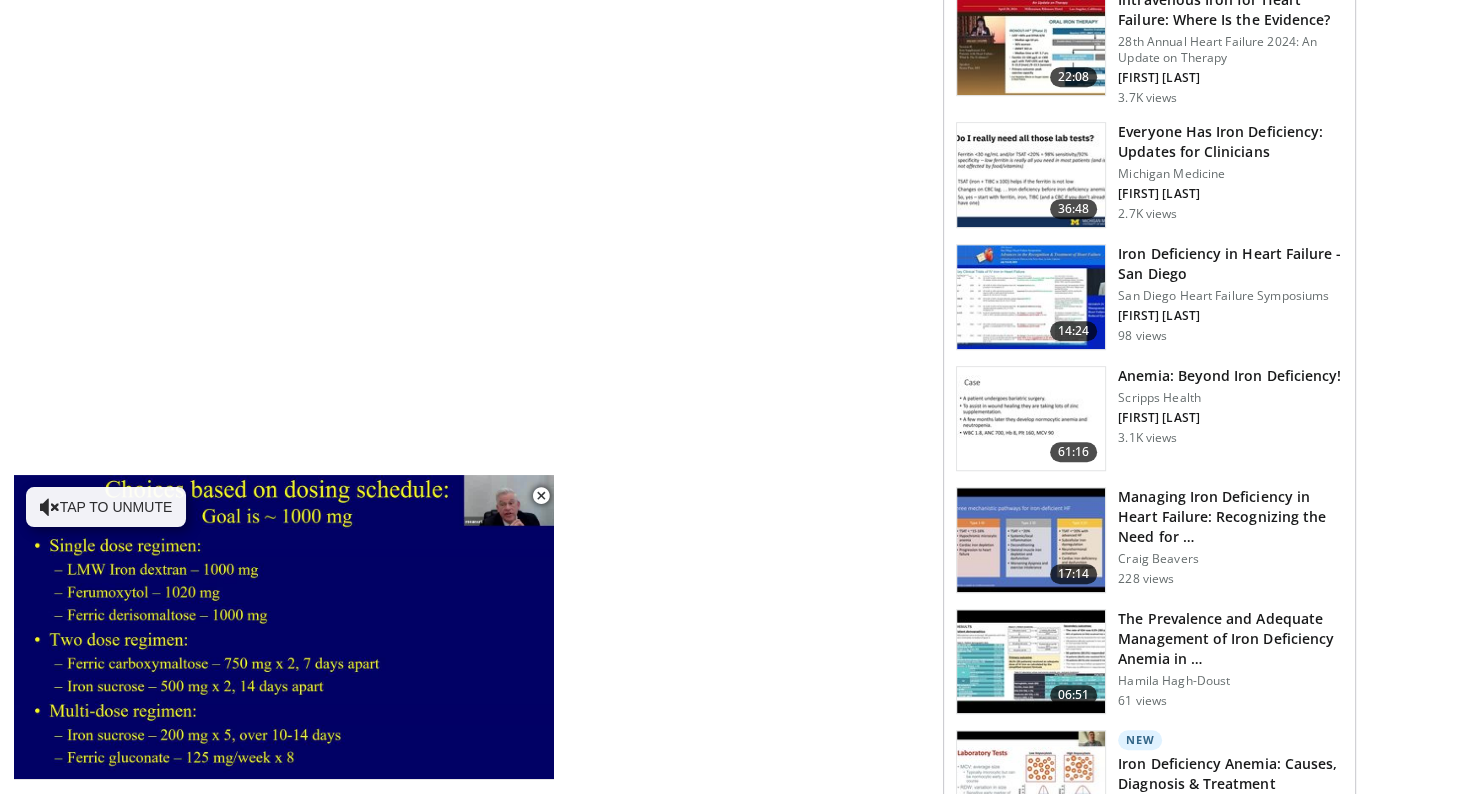 click at bounding box center [1031, 419] 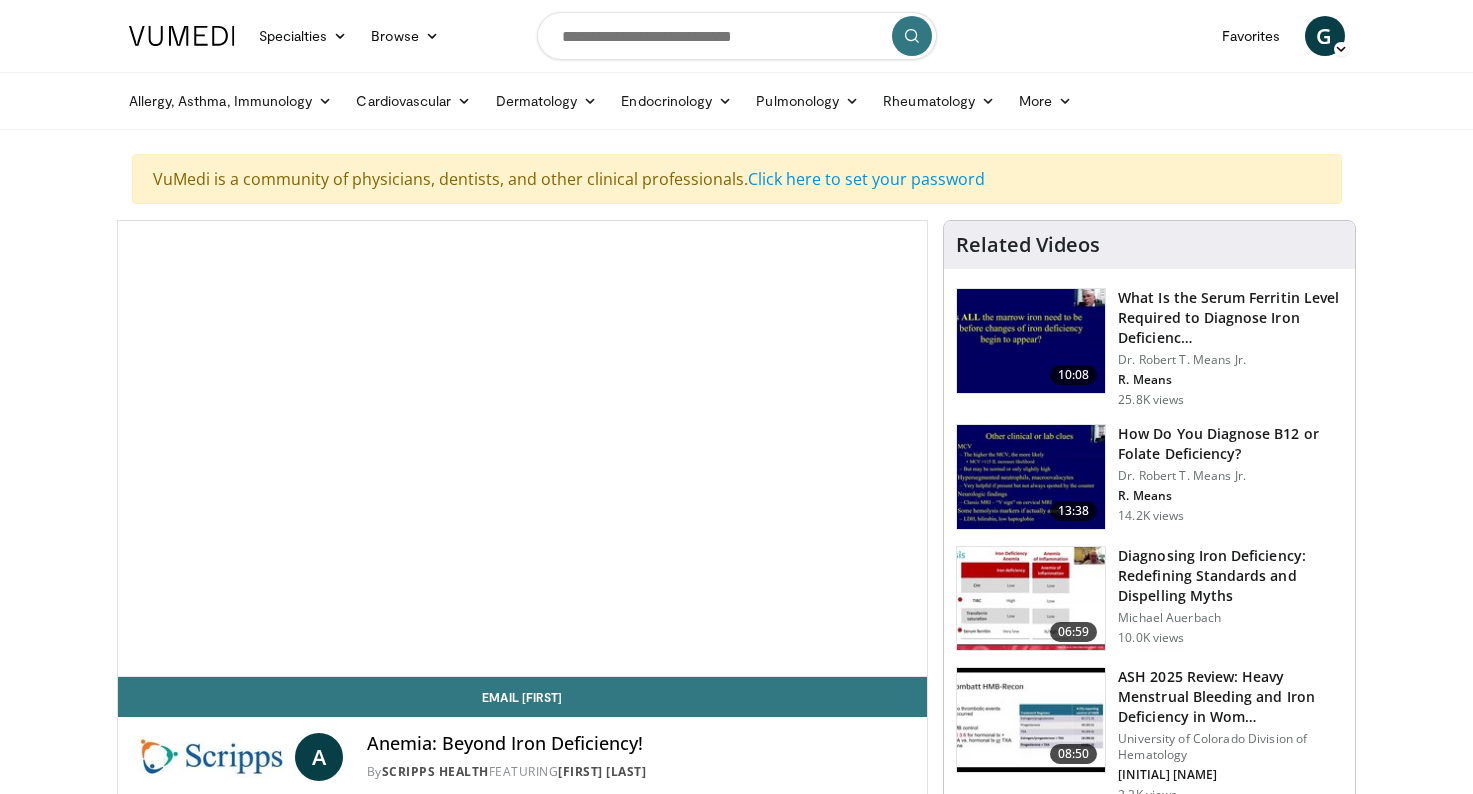 scroll, scrollTop: 0, scrollLeft: 0, axis: both 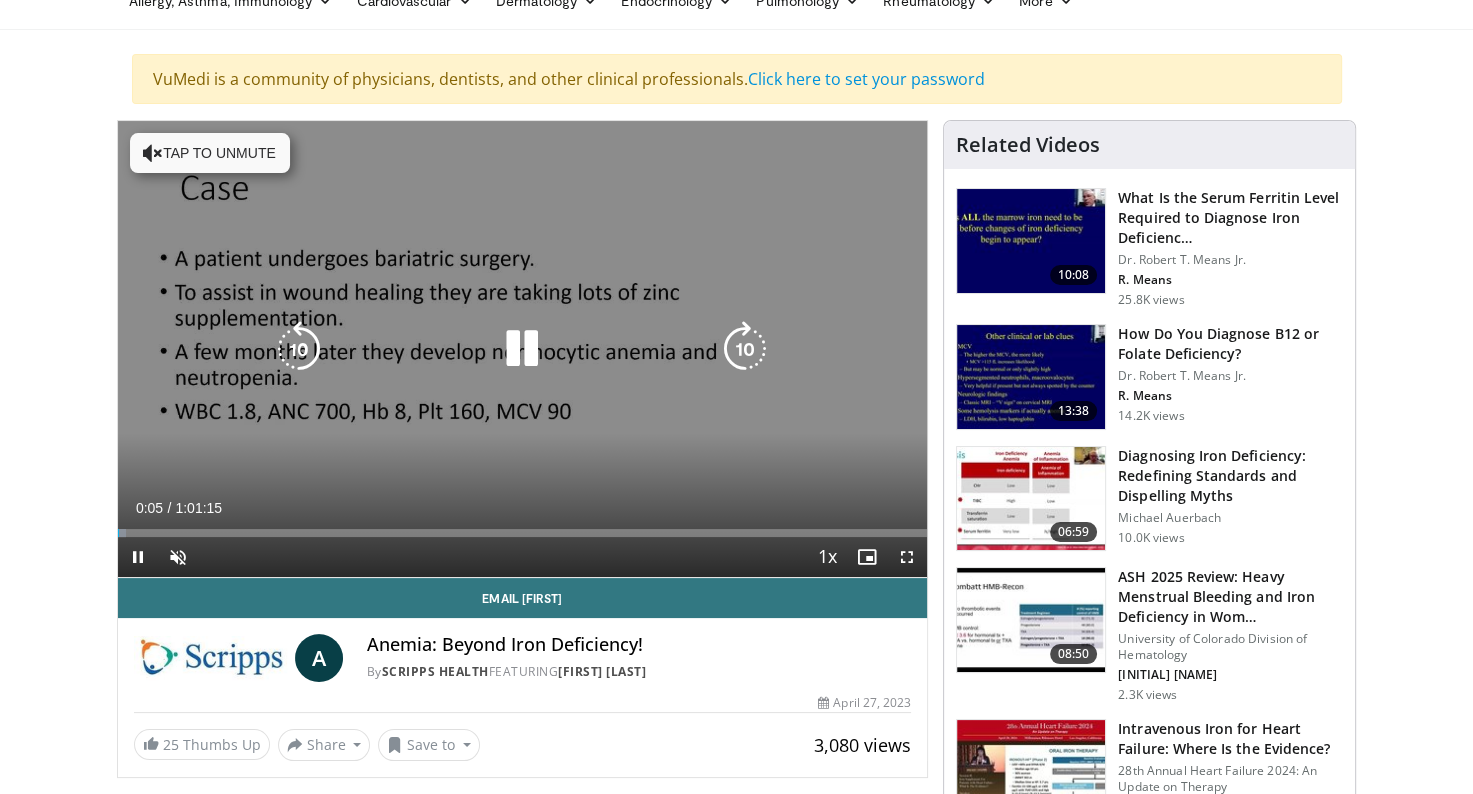 click at bounding box center (522, 349) 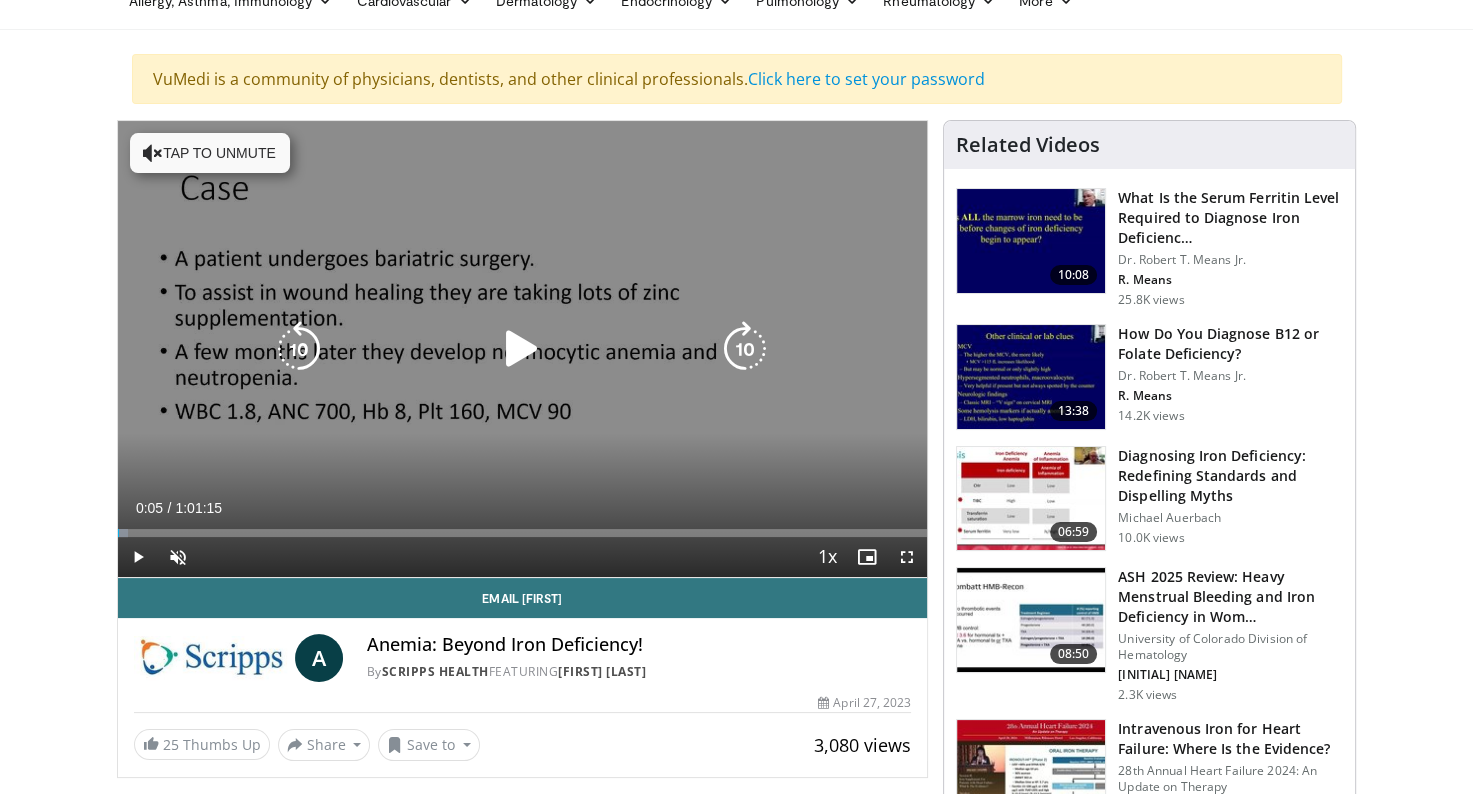 click at bounding box center (522, 349) 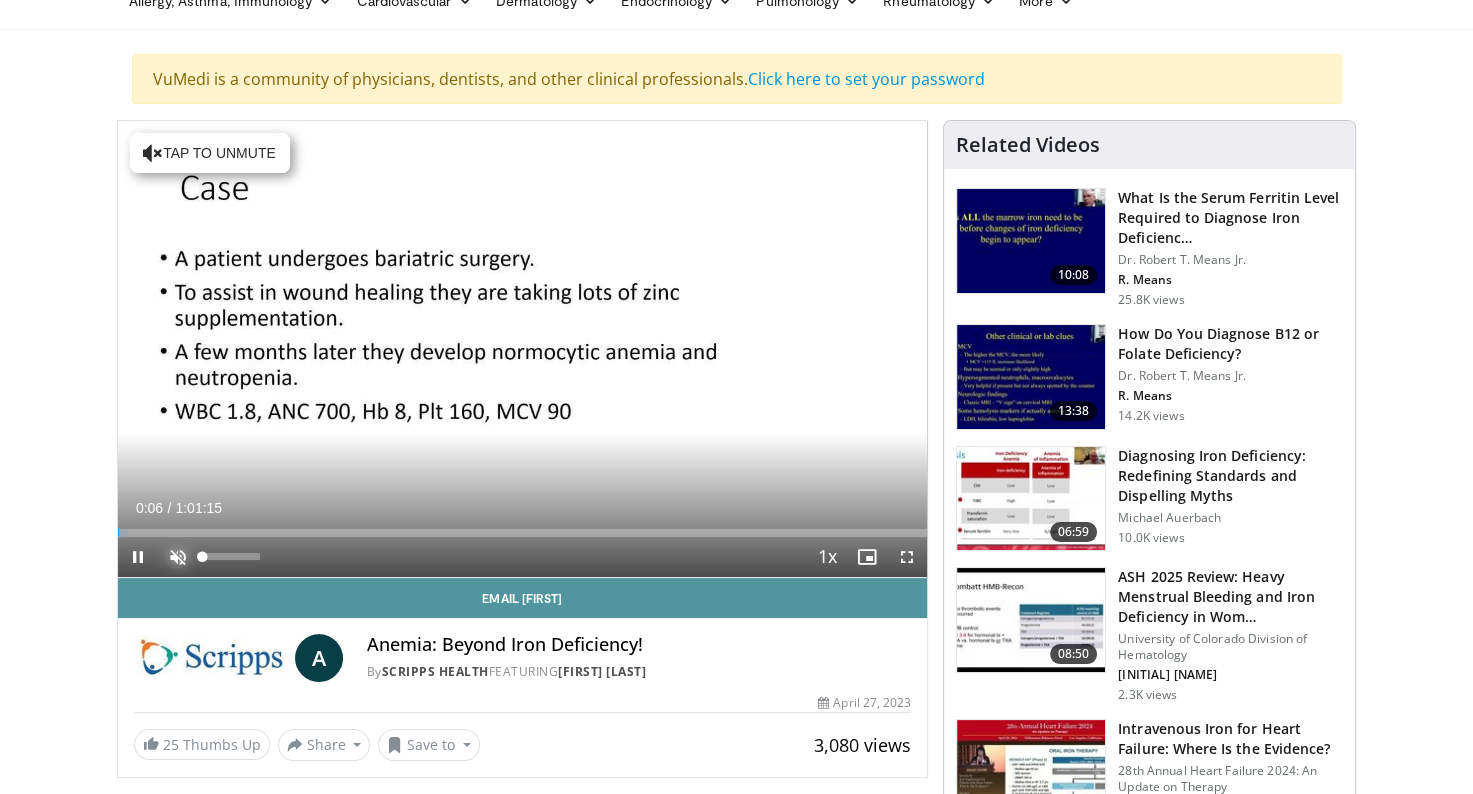 drag, startPoint x: 183, startPoint y: 546, endPoint x: 321, endPoint y: 576, distance: 141.22322 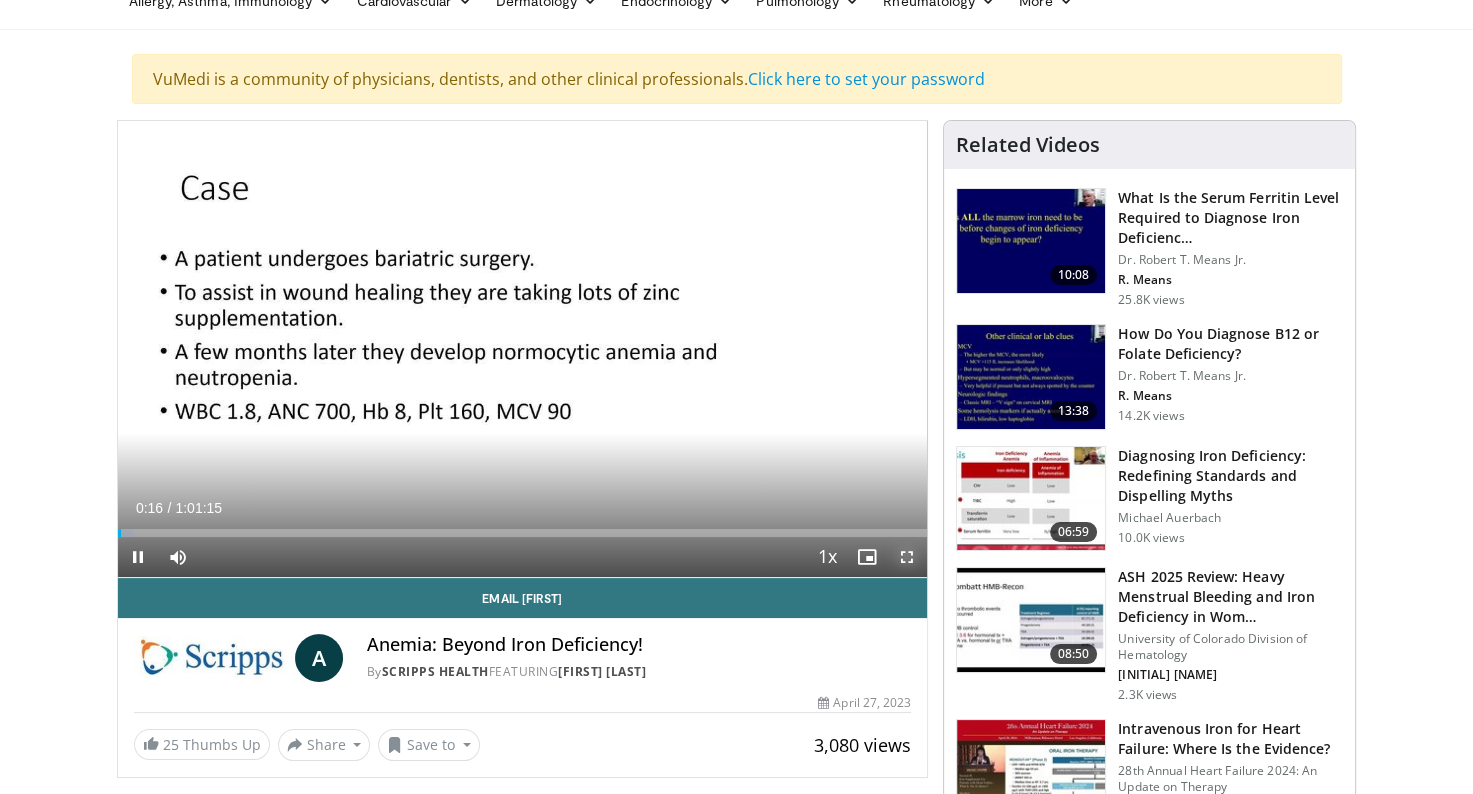 click at bounding box center (907, 557) 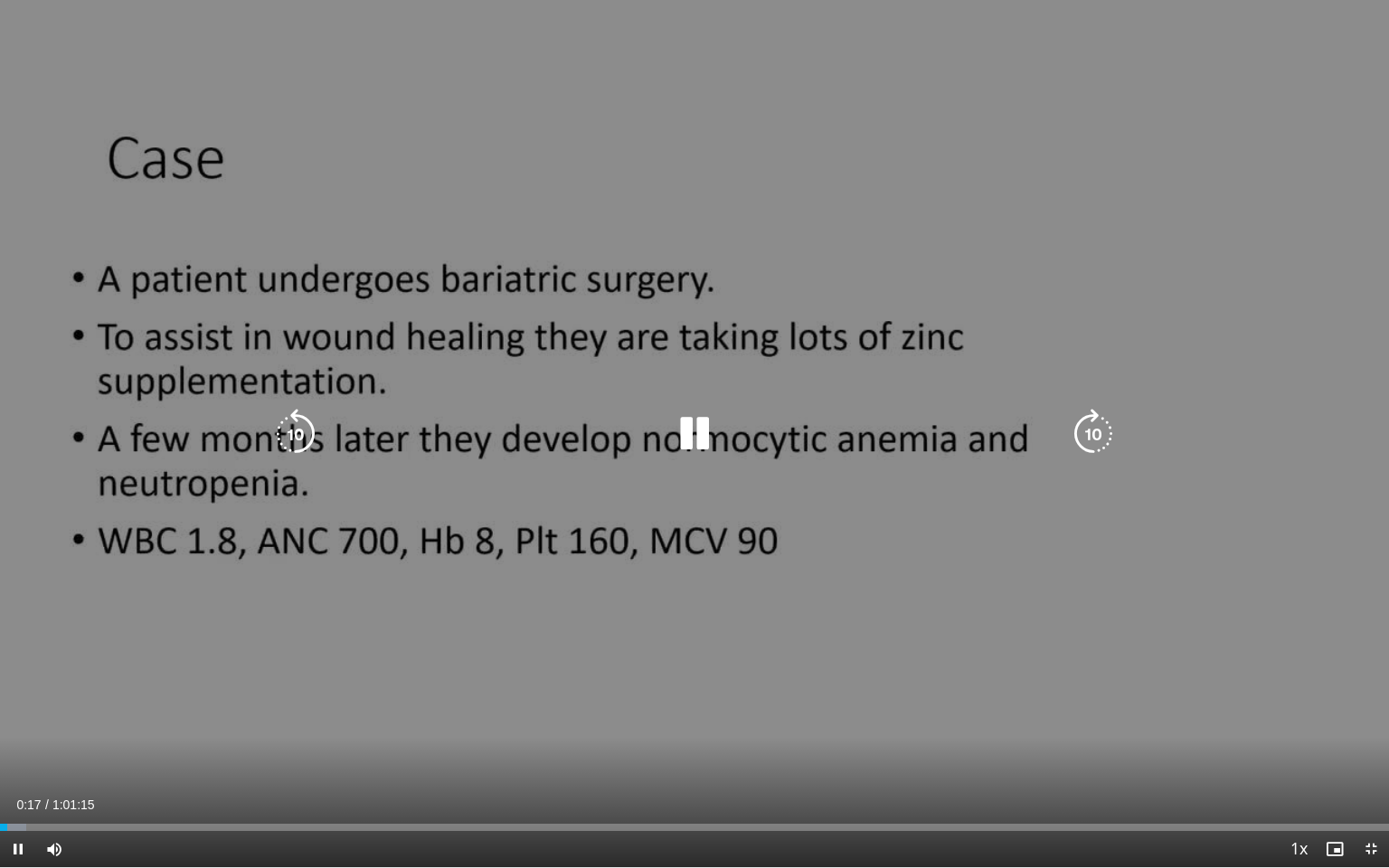 click at bounding box center [694, 434] 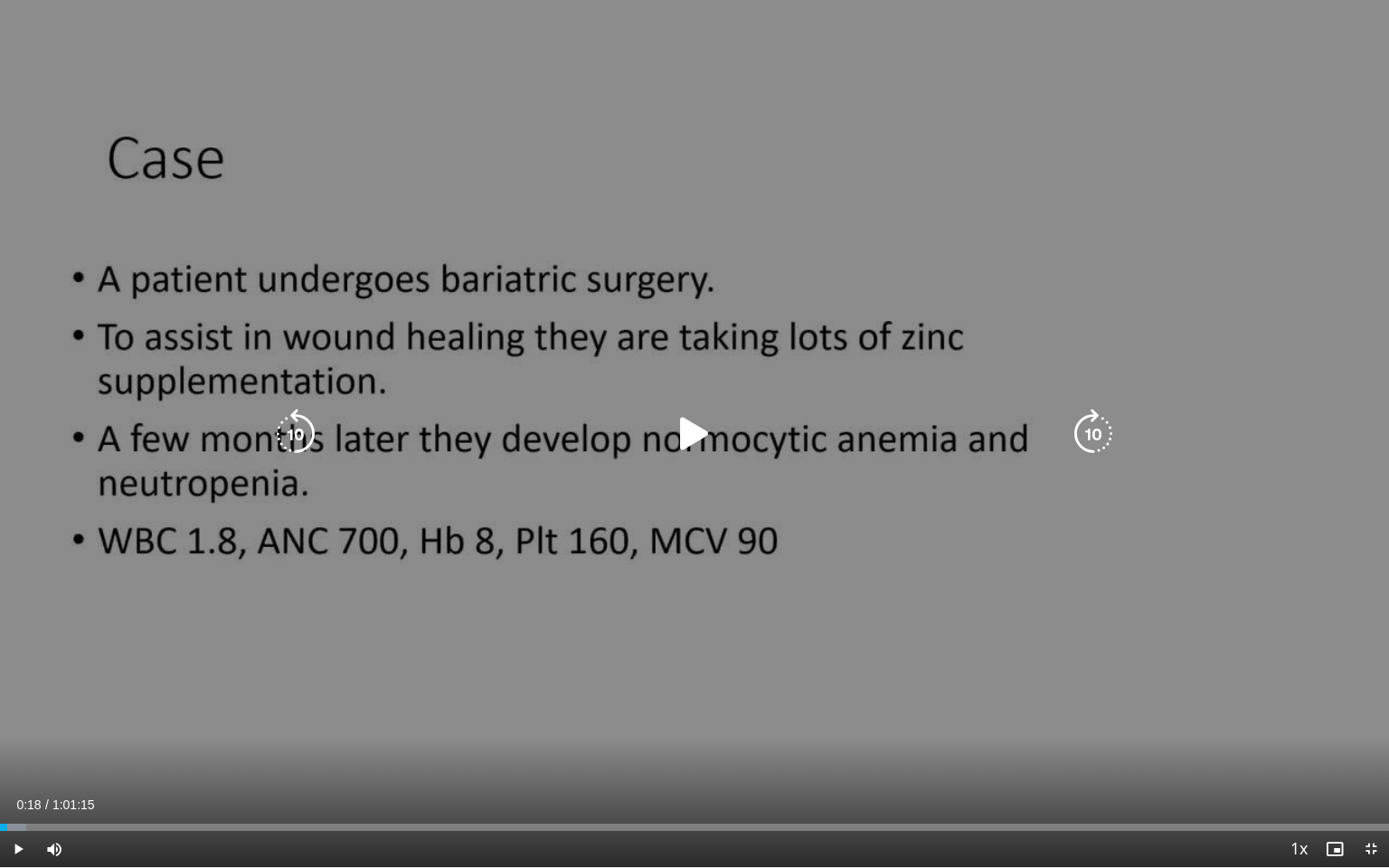 click at bounding box center [694, 434] 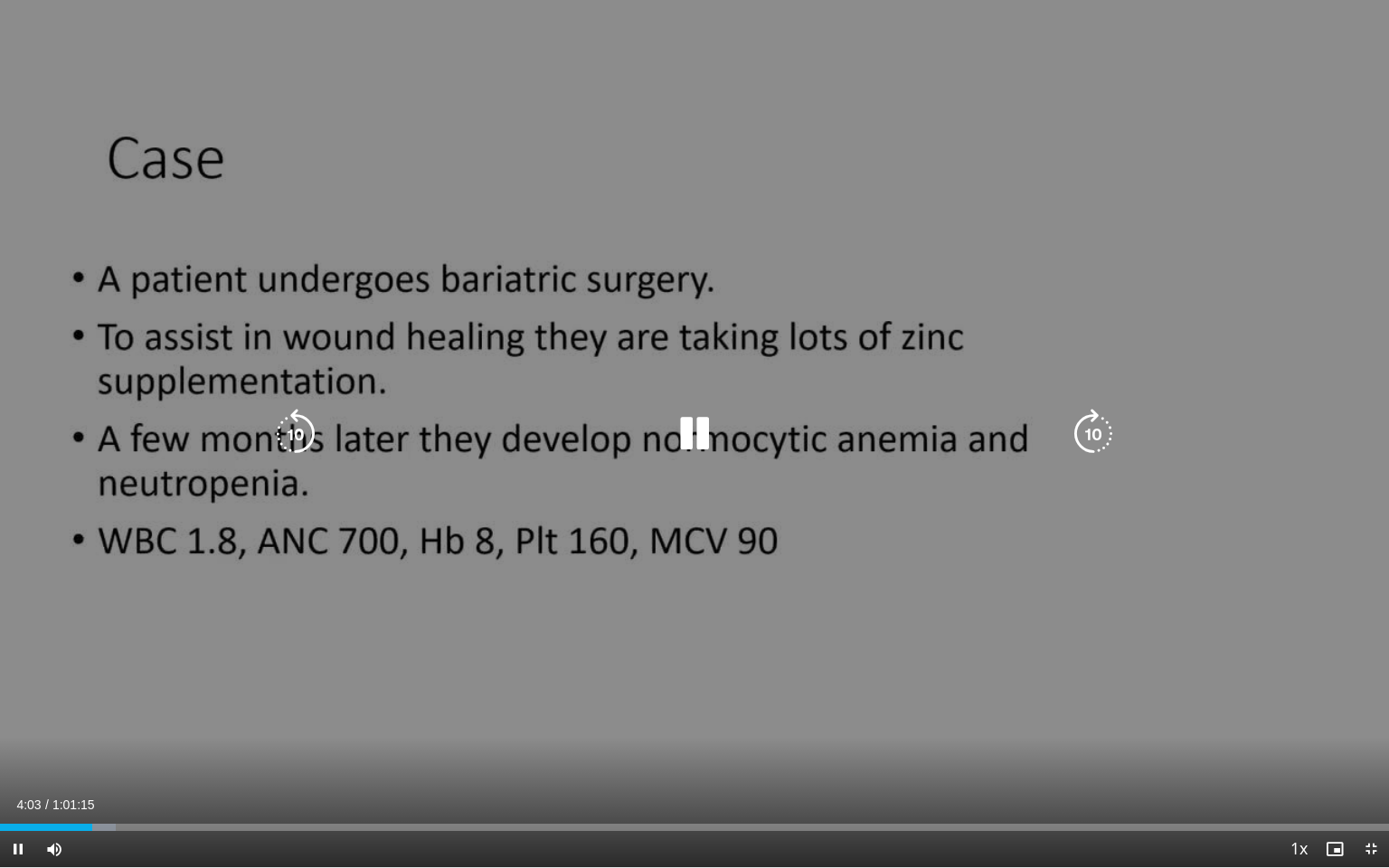click on "10 seconds
Tap to unmute" at bounding box center [694, 433] 